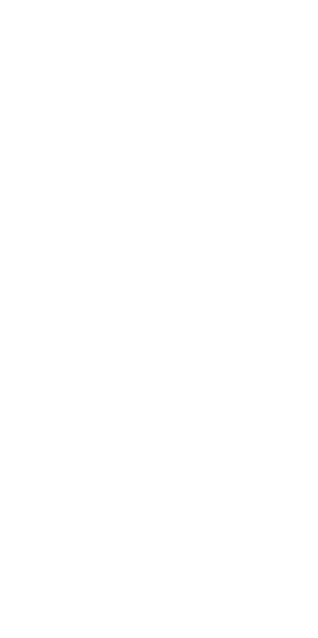 scroll, scrollTop: 0, scrollLeft: 0, axis: both 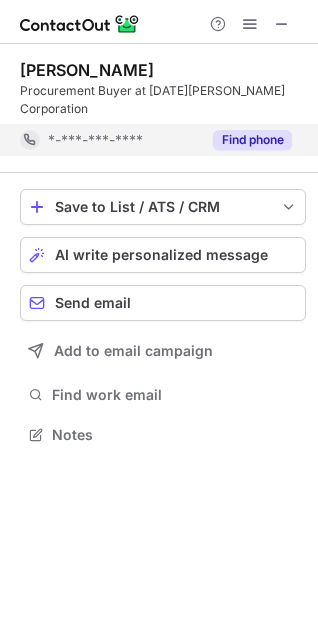 click on "Find phone" at bounding box center [252, 140] 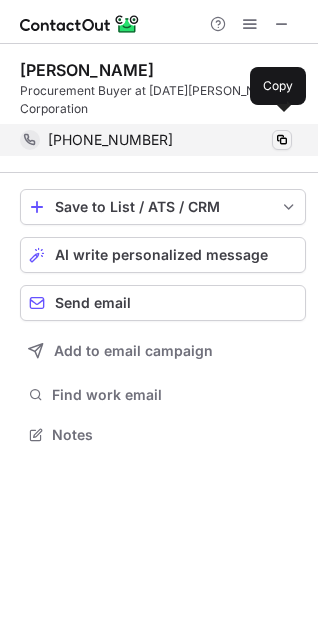 click at bounding box center (282, 140) 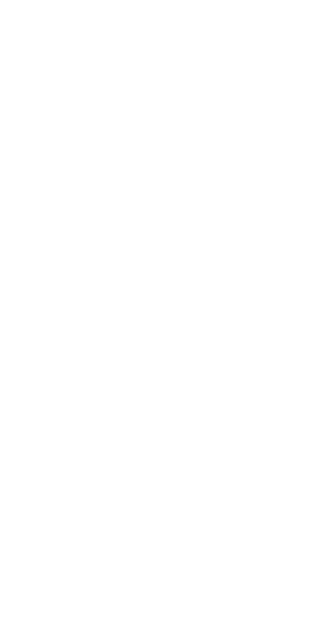 scroll, scrollTop: 0, scrollLeft: 0, axis: both 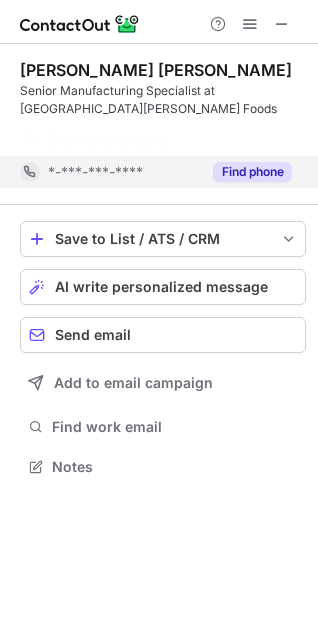 click on "Find phone" at bounding box center [252, 172] 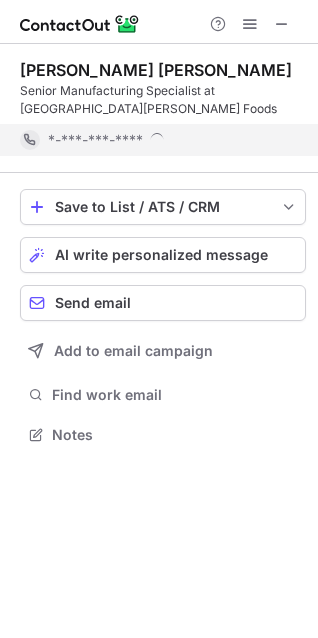 scroll, scrollTop: 421, scrollLeft: 318, axis: both 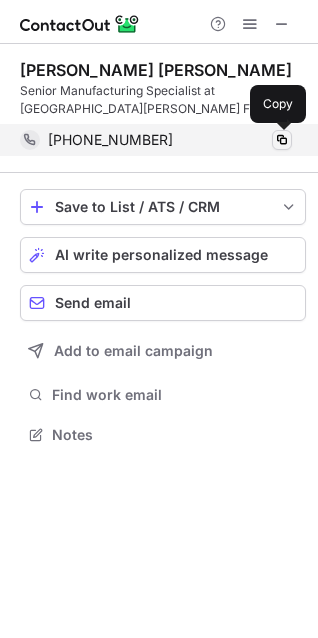 click at bounding box center [282, 140] 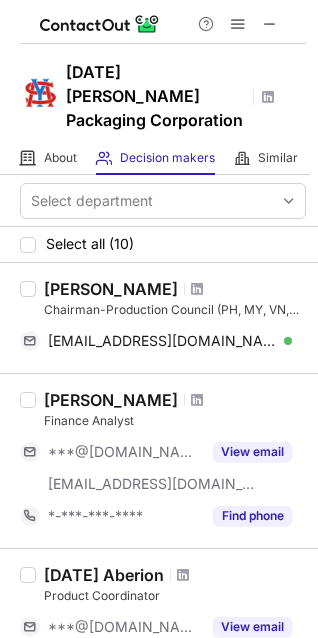 scroll, scrollTop: 0, scrollLeft: 0, axis: both 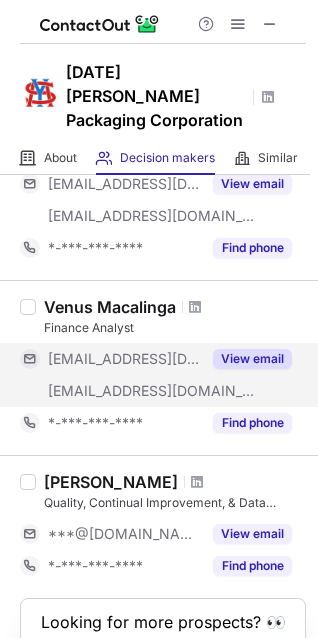 click on "View email" at bounding box center [252, 359] 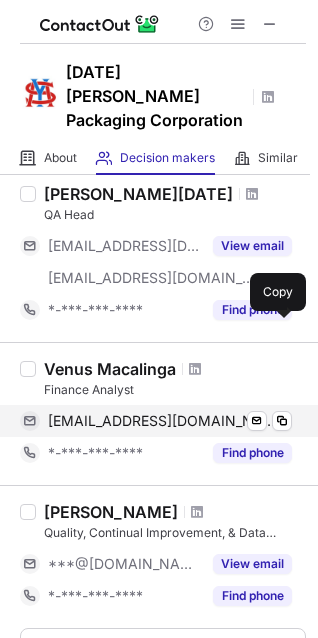 scroll, scrollTop: 1137, scrollLeft: 0, axis: vertical 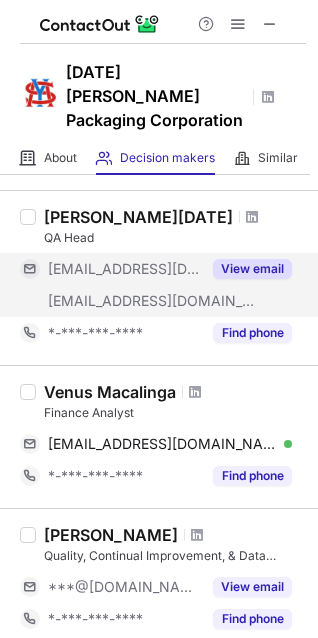 click on "View email" at bounding box center (252, 269) 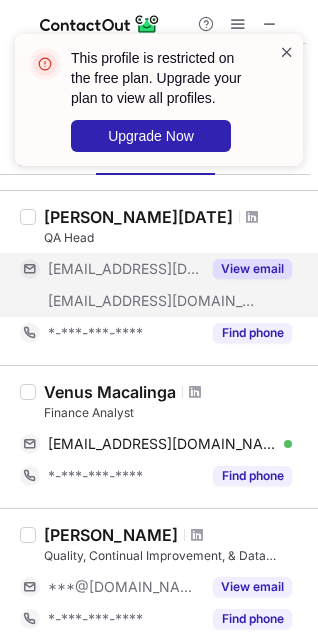 click at bounding box center [287, 52] 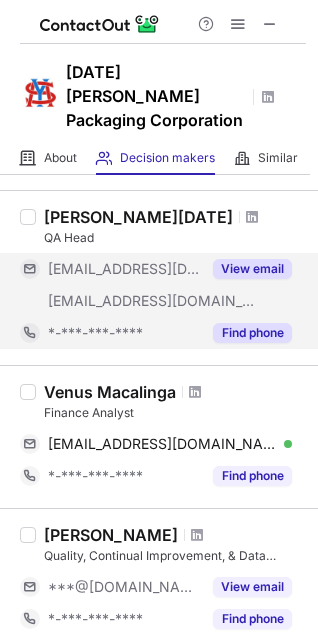 click on "Find phone" at bounding box center (252, 333) 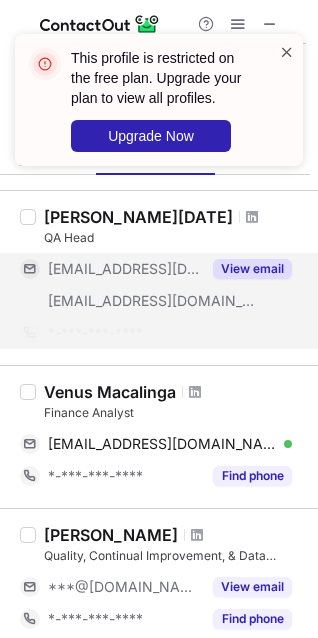 click at bounding box center [287, 52] 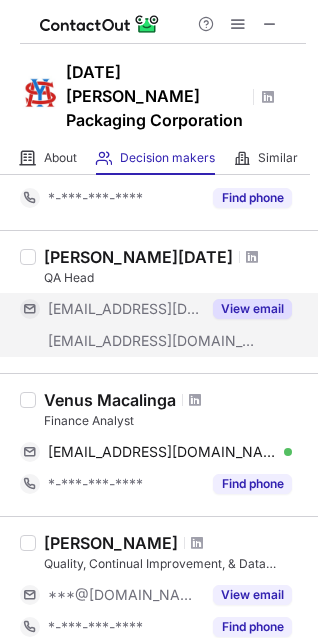 scroll, scrollTop: 1246, scrollLeft: 0, axis: vertical 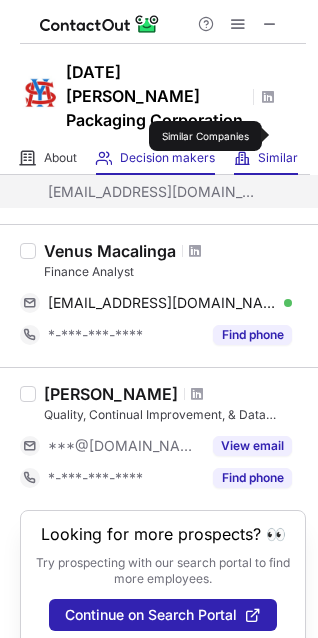 click on "Similar" at bounding box center (278, 158) 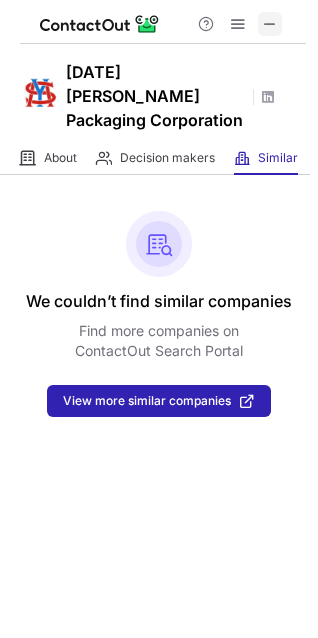 click at bounding box center [270, 24] 